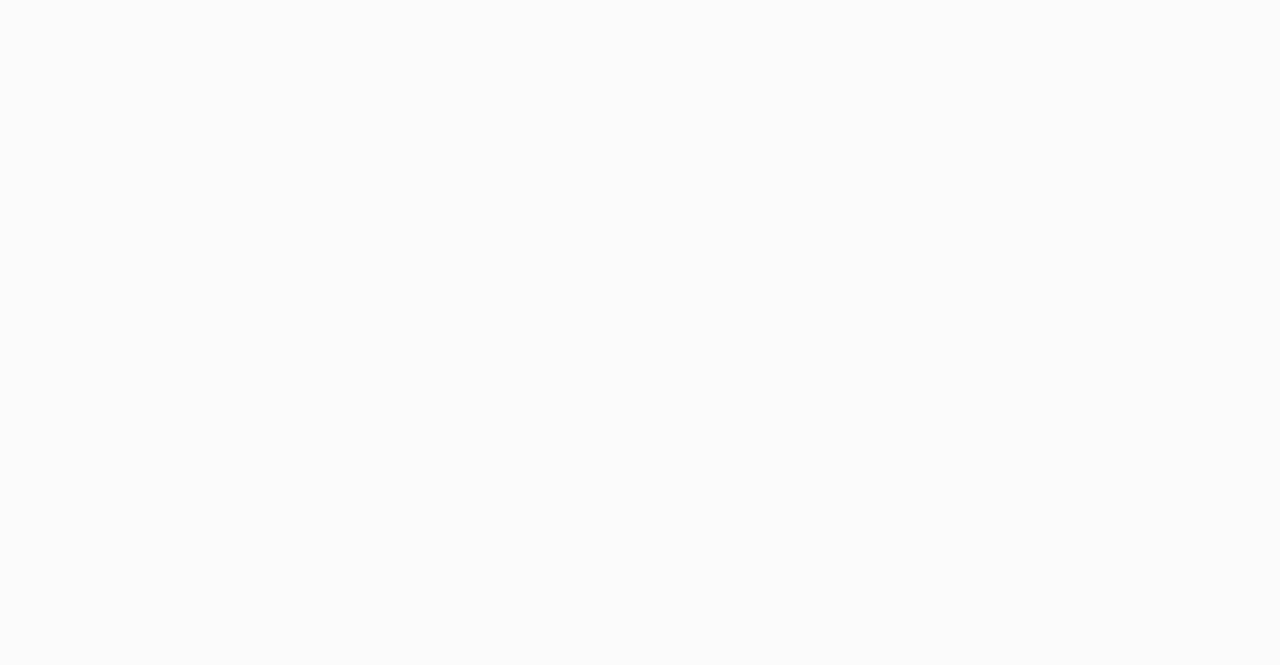 scroll, scrollTop: 0, scrollLeft: 0, axis: both 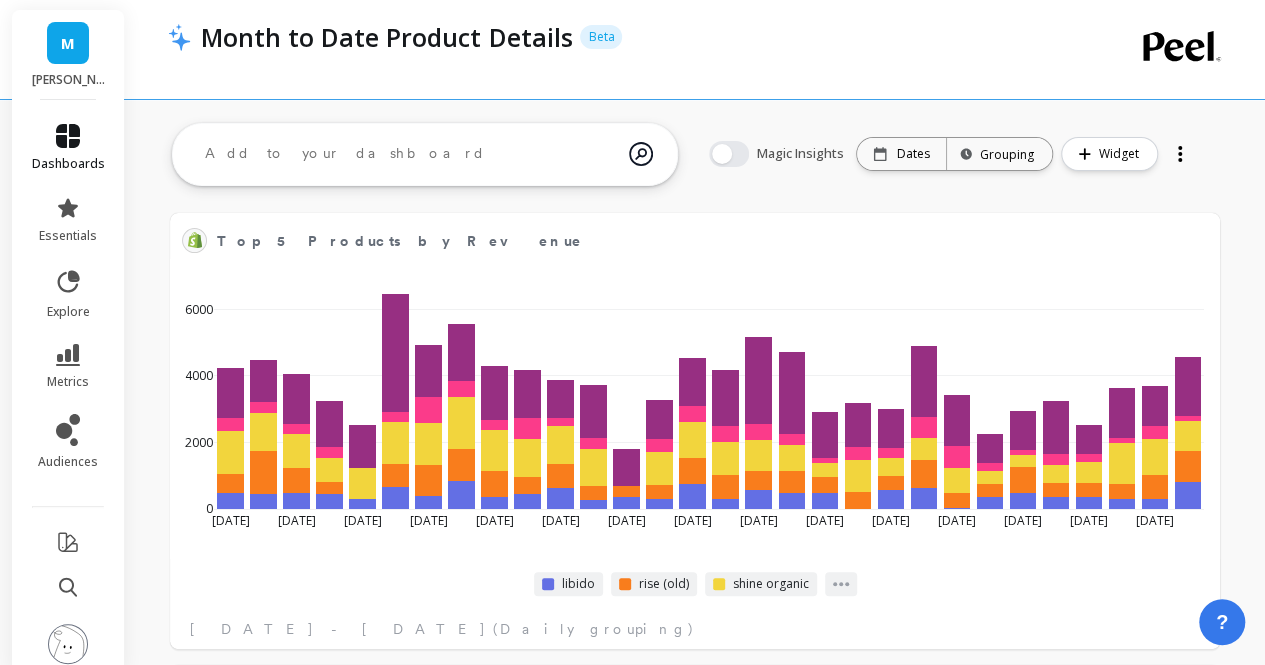 select on "sum" 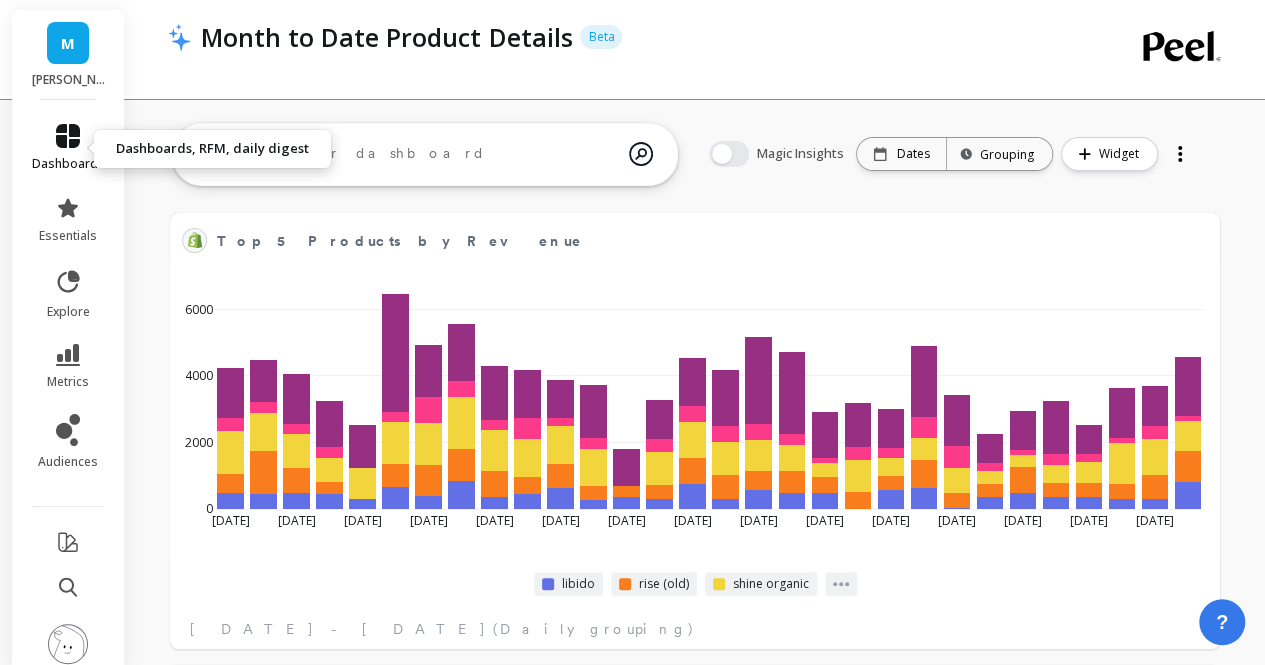 click on "dashboards" at bounding box center [68, 148] 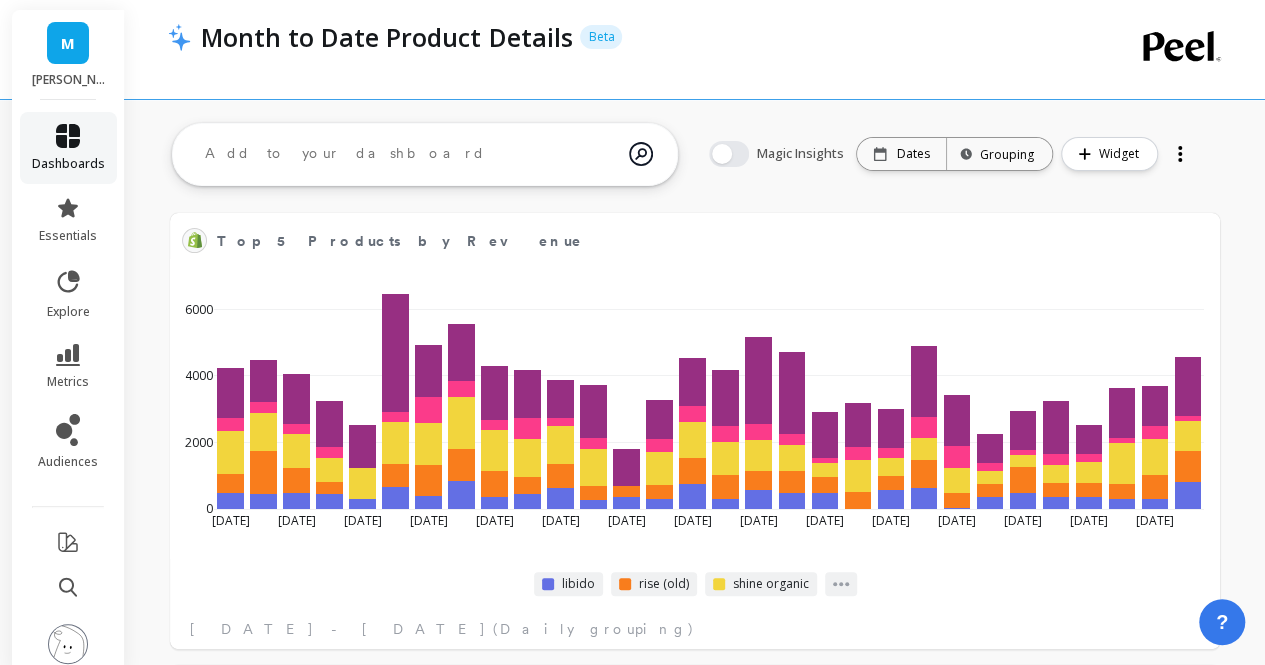 select on "sum" 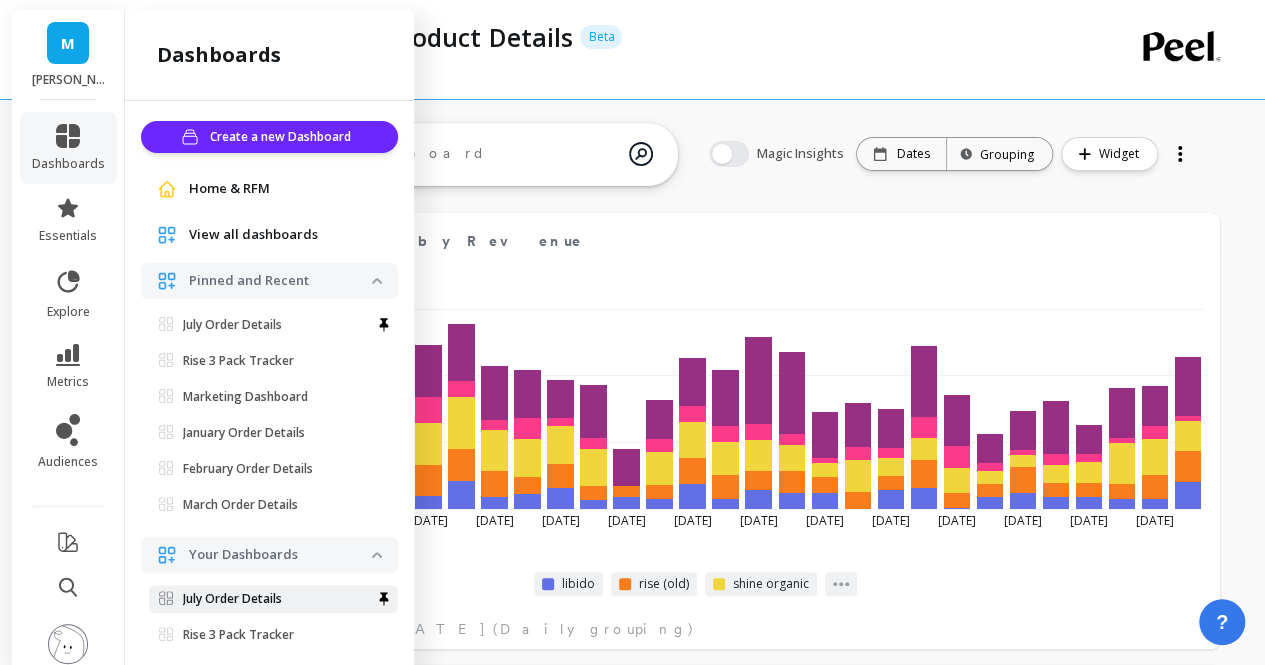 select on "sum" 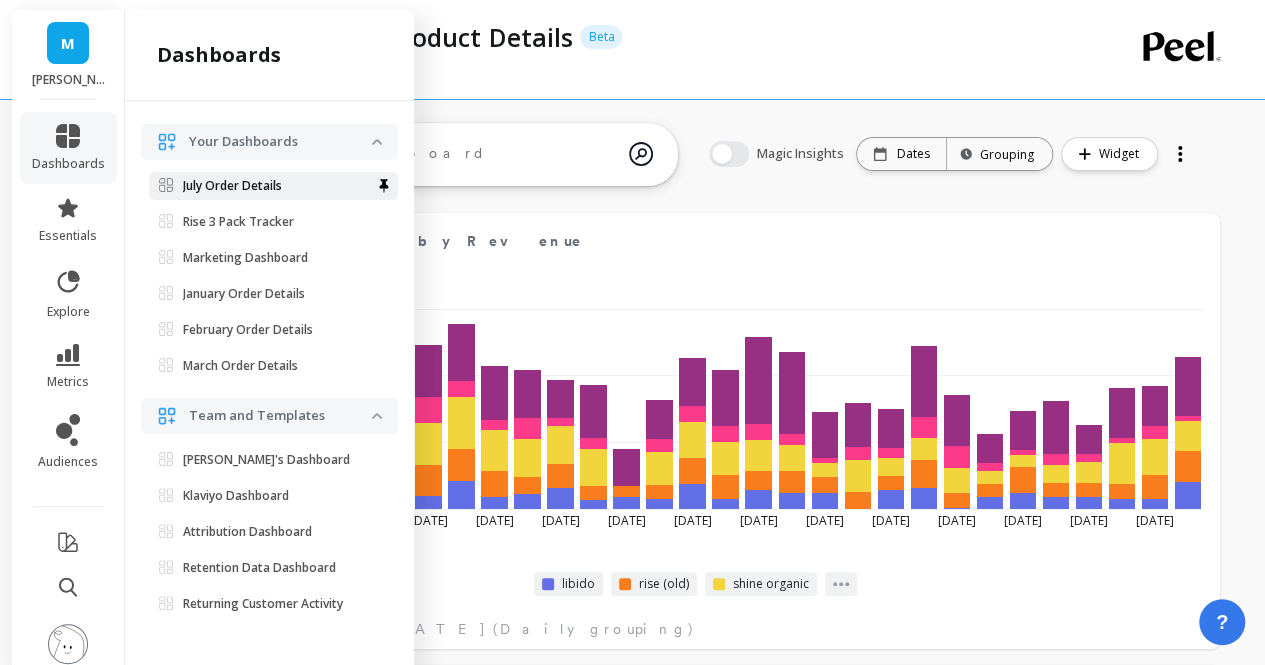 click on "July Order Details" at bounding box center (232, 186) 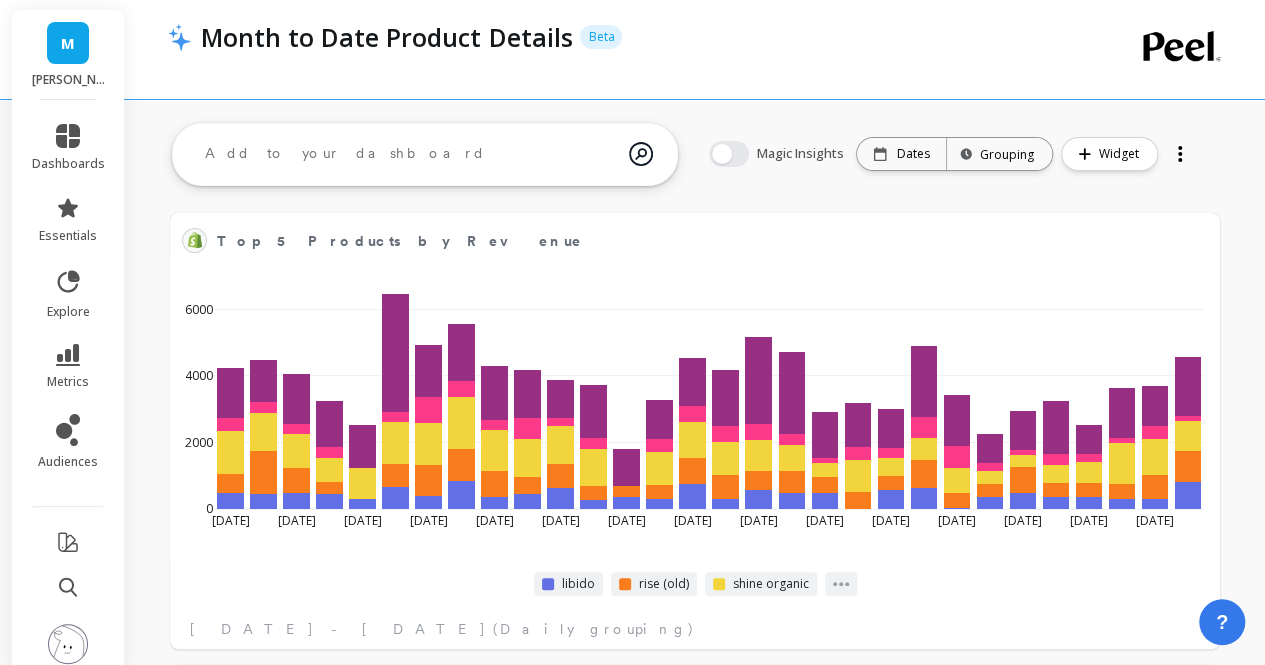 scroll, scrollTop: 0, scrollLeft: 0, axis: both 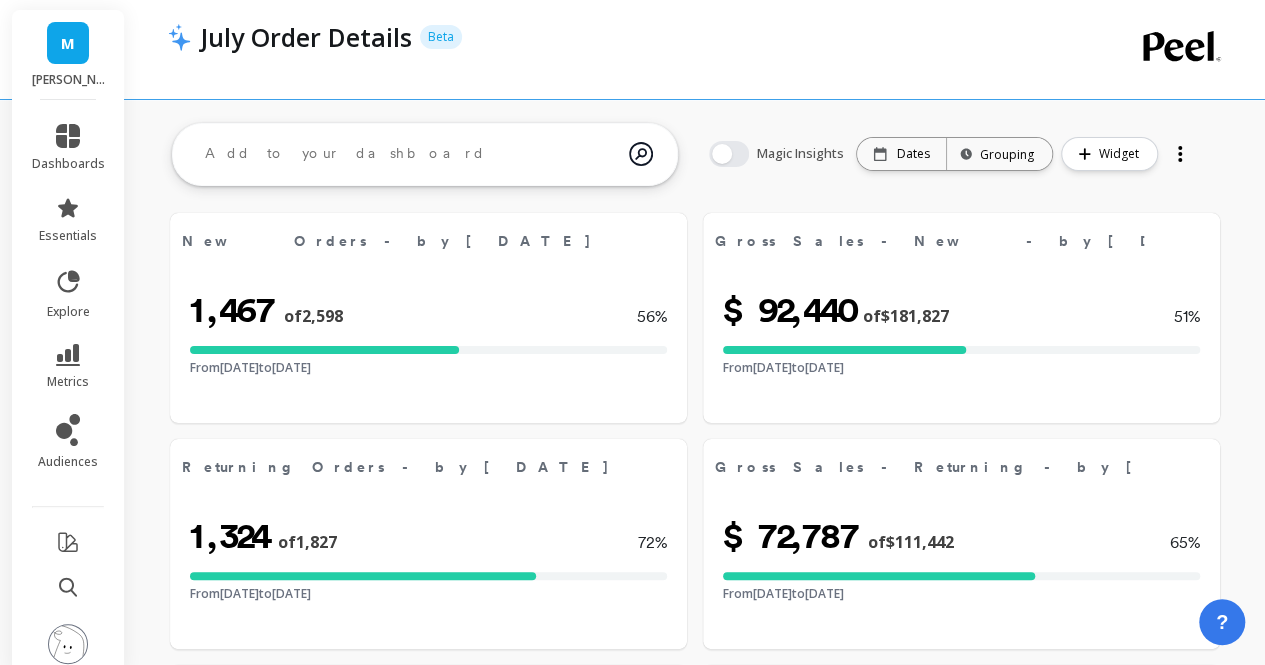 select on "sum" 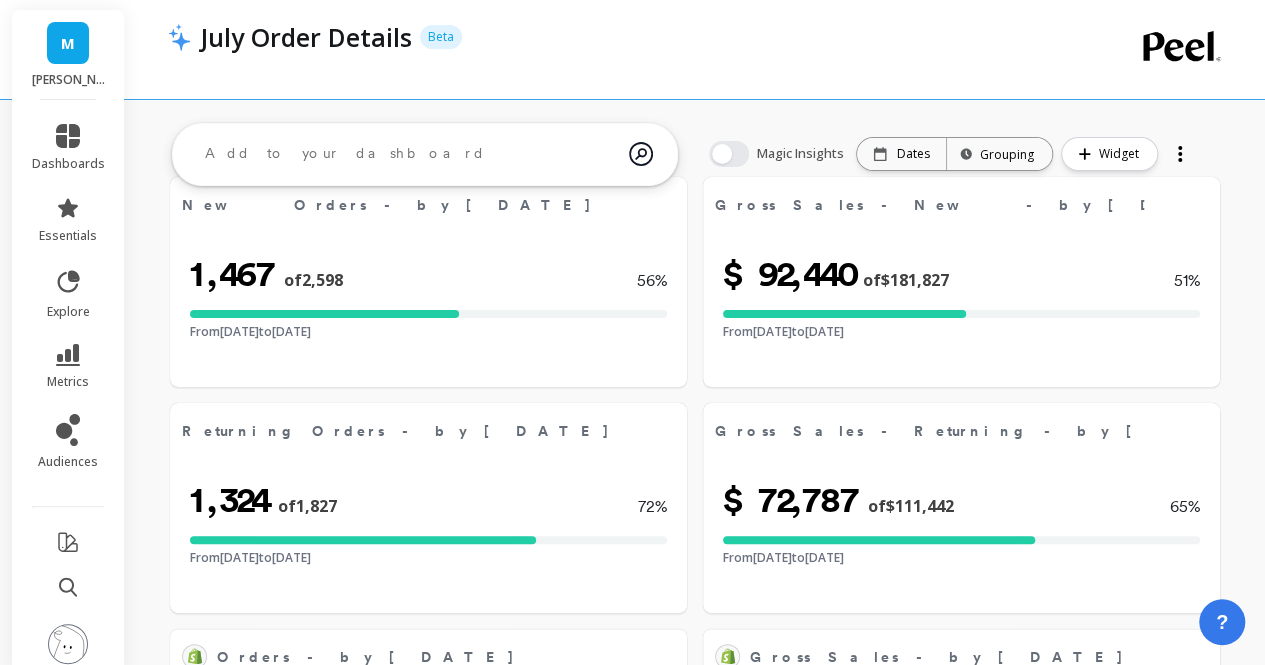 select on "sum" 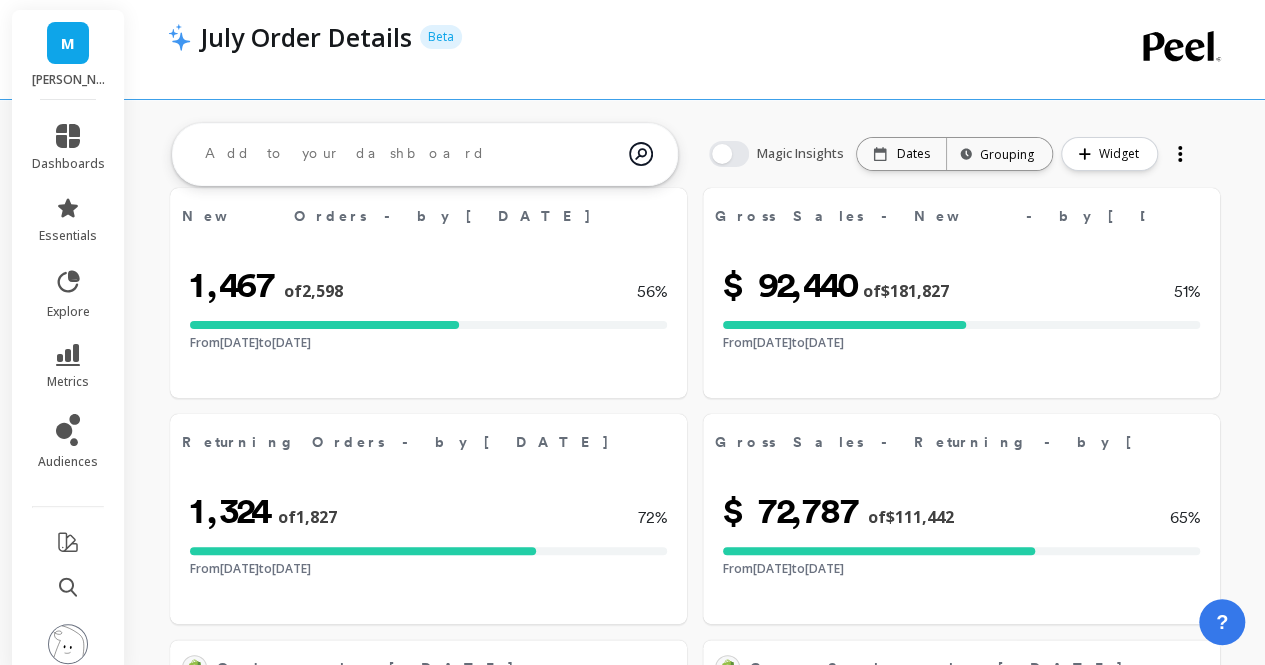 select on "sum" 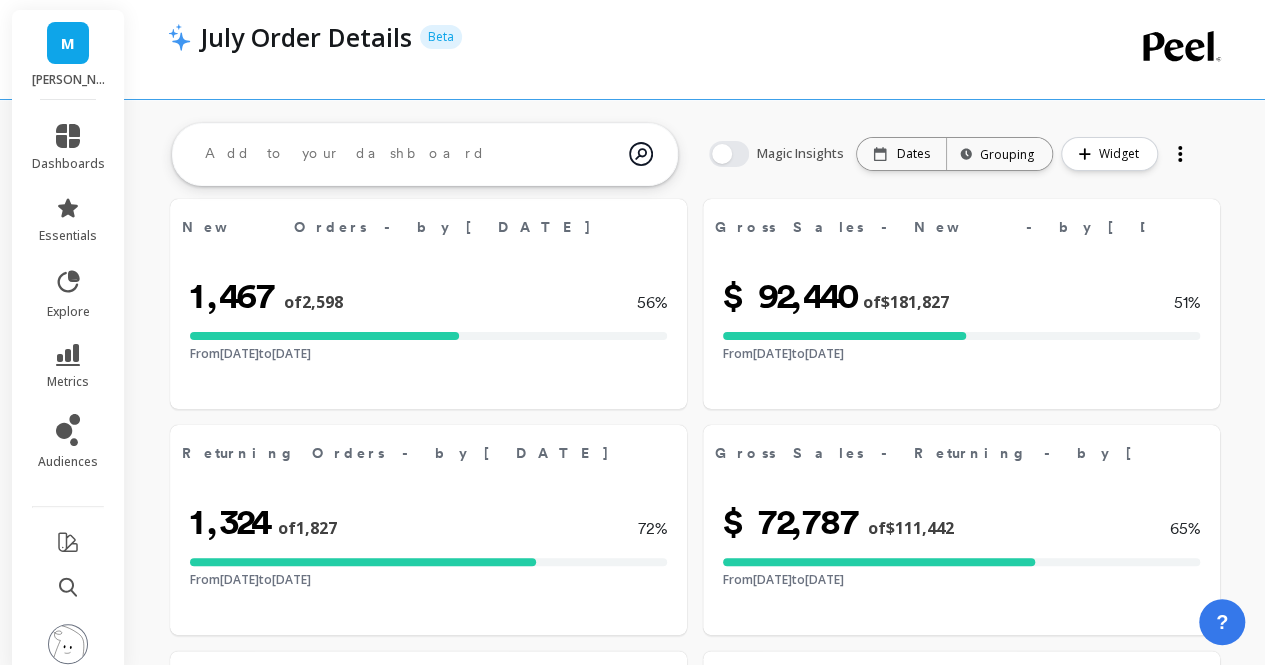 scroll, scrollTop: 29, scrollLeft: 0, axis: vertical 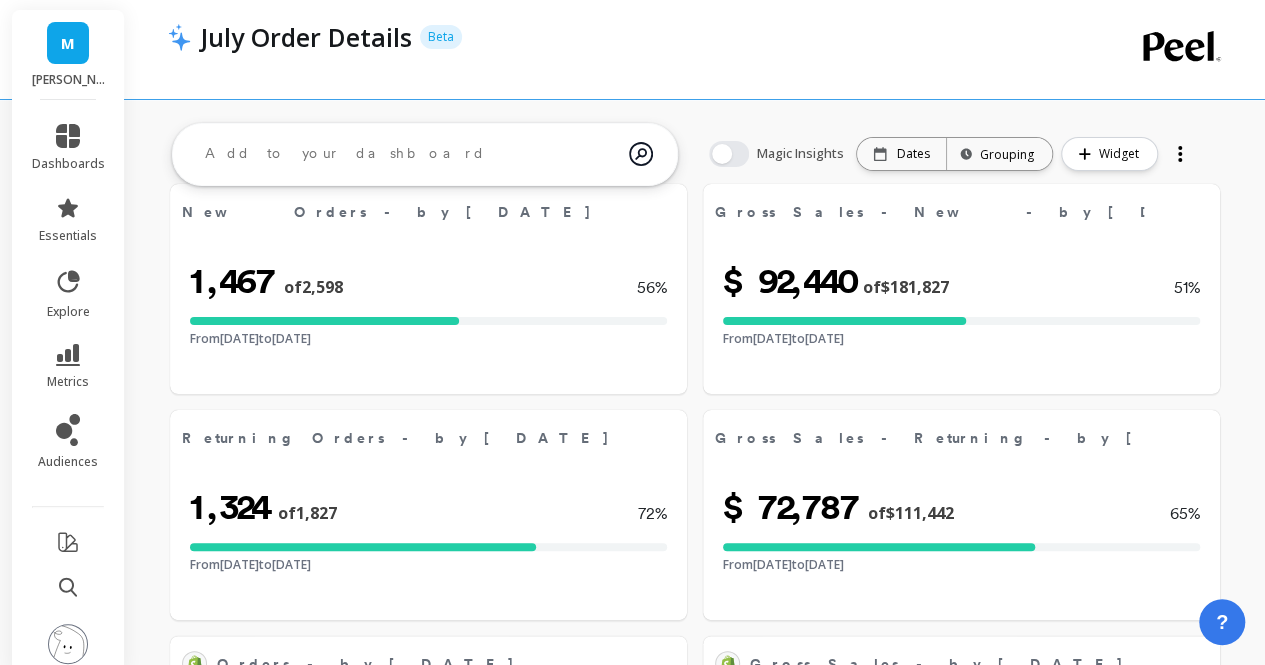 select on "sum" 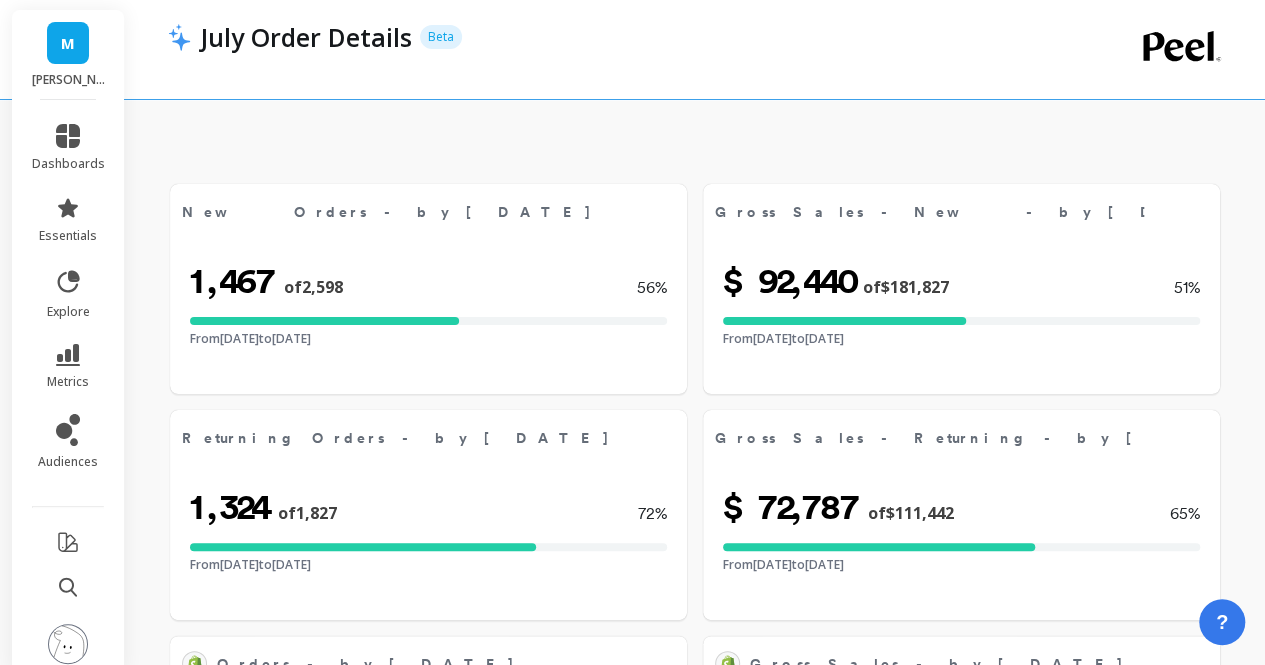 scroll, scrollTop: 719, scrollLeft: 0, axis: vertical 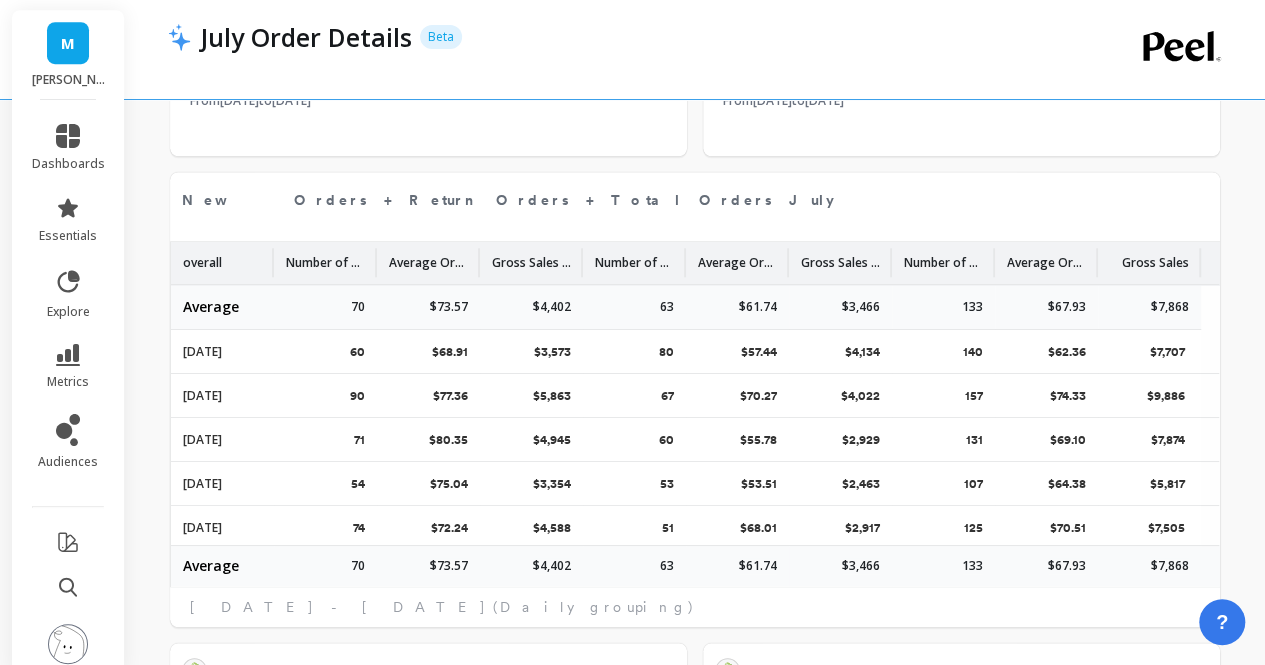 select on "sum" 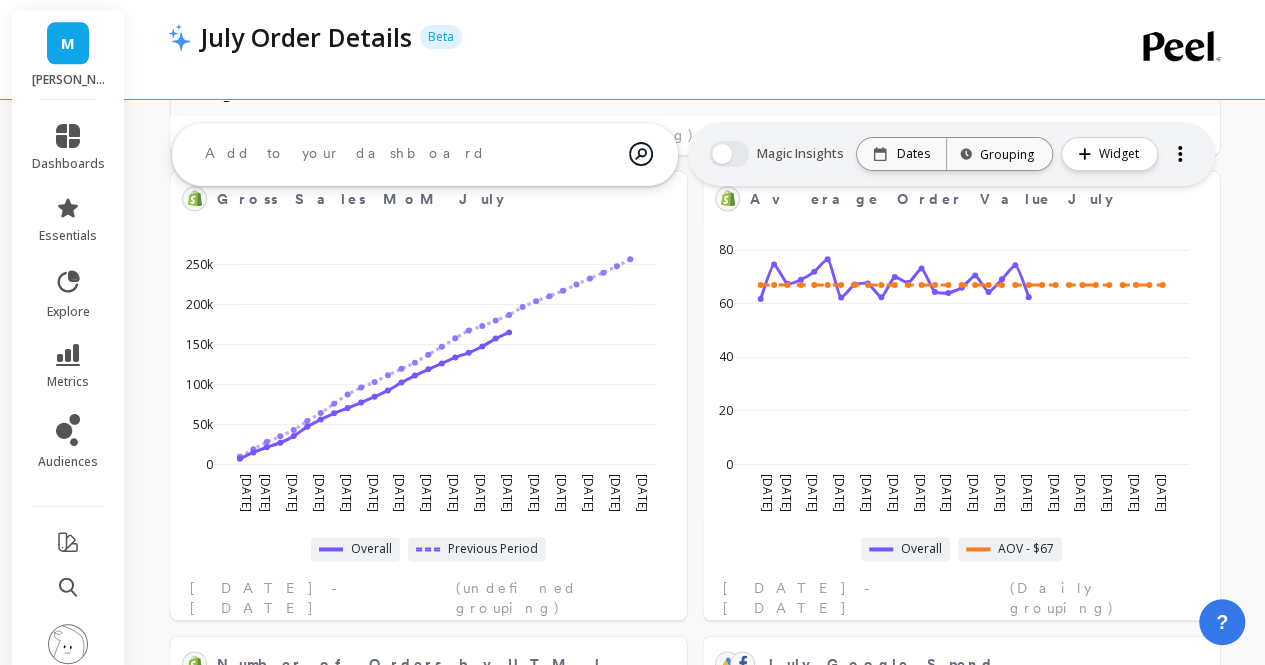 select on "sum" 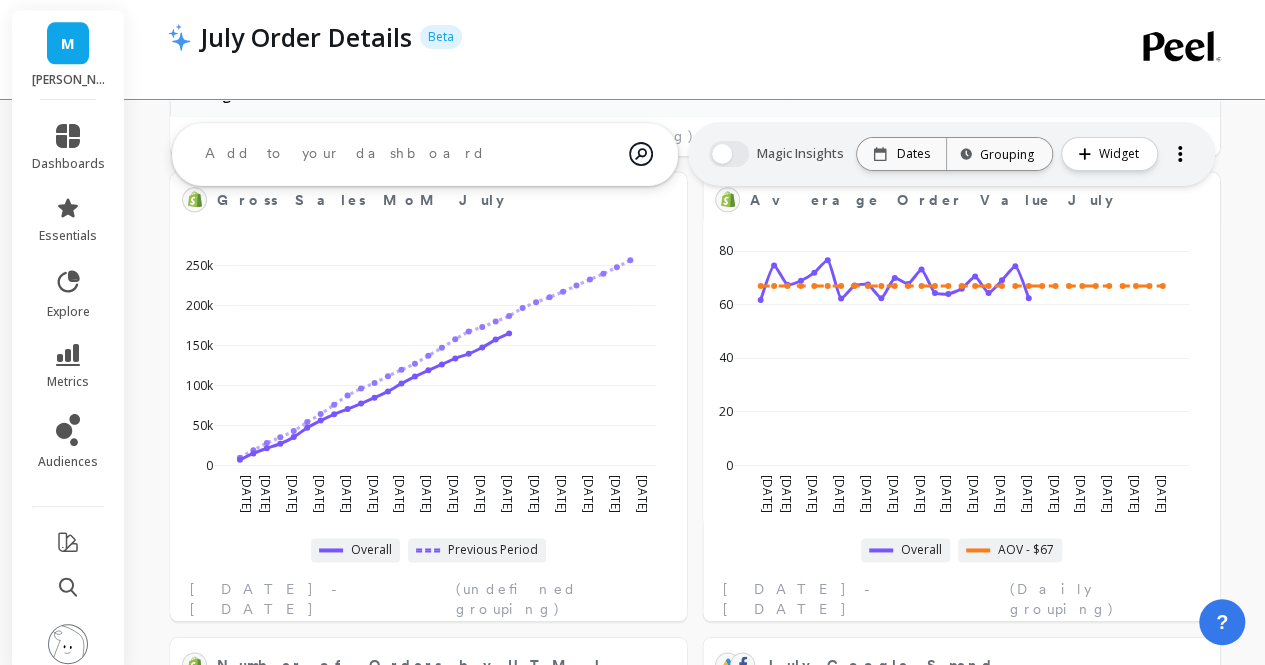 select on "sum" 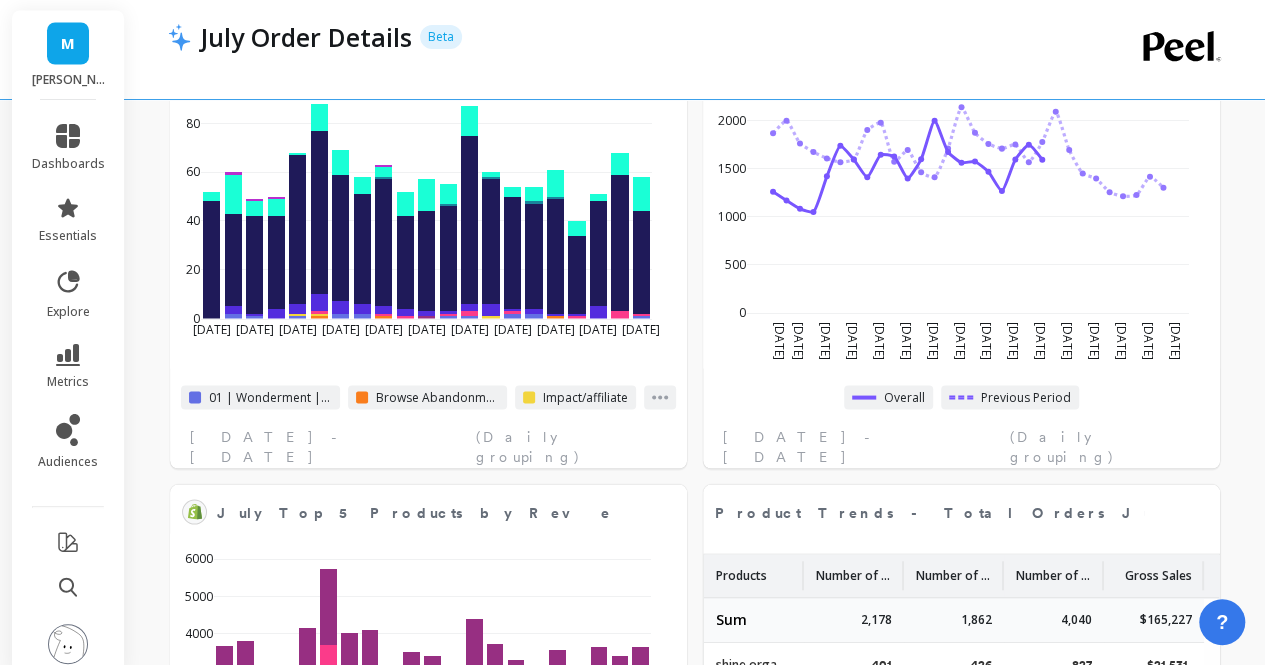 scroll, scrollTop: 1810, scrollLeft: 0, axis: vertical 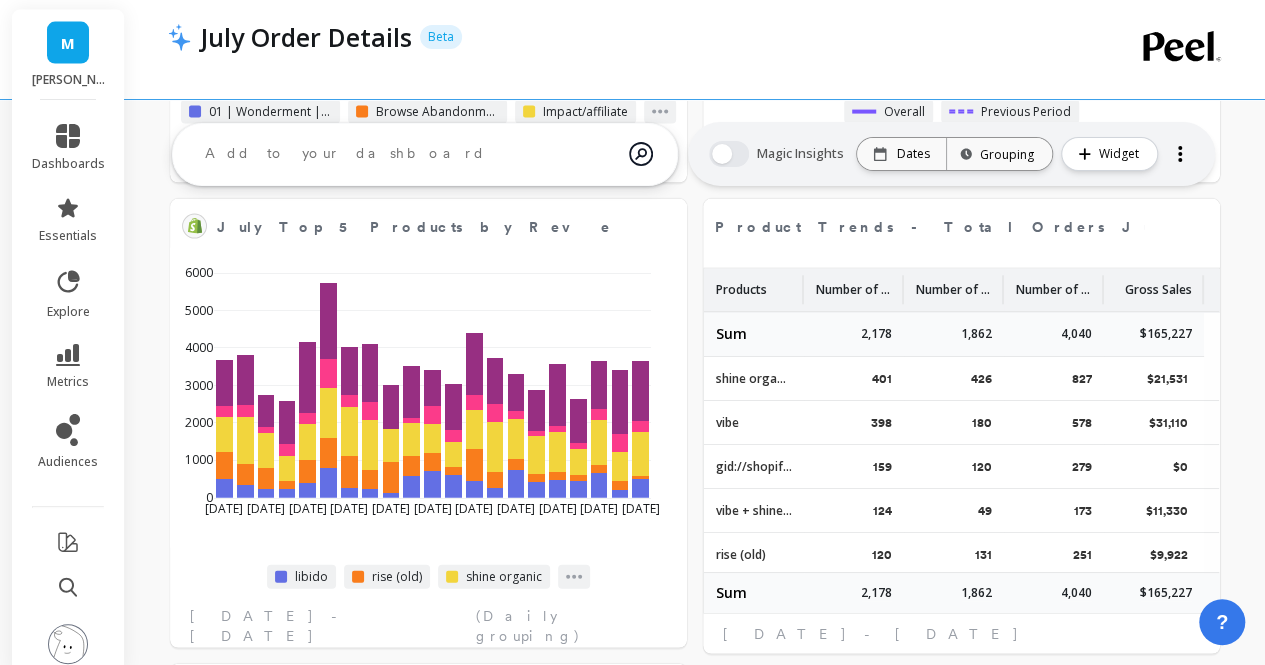 select on "sum" 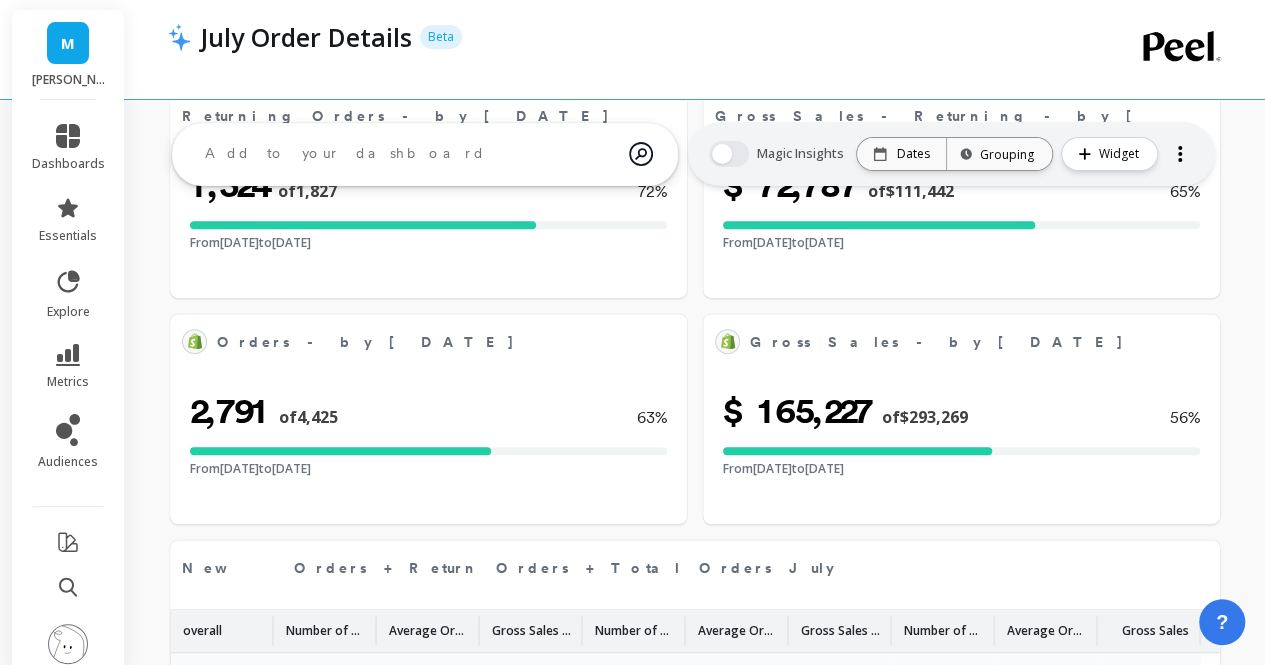 scroll, scrollTop: 287, scrollLeft: 0, axis: vertical 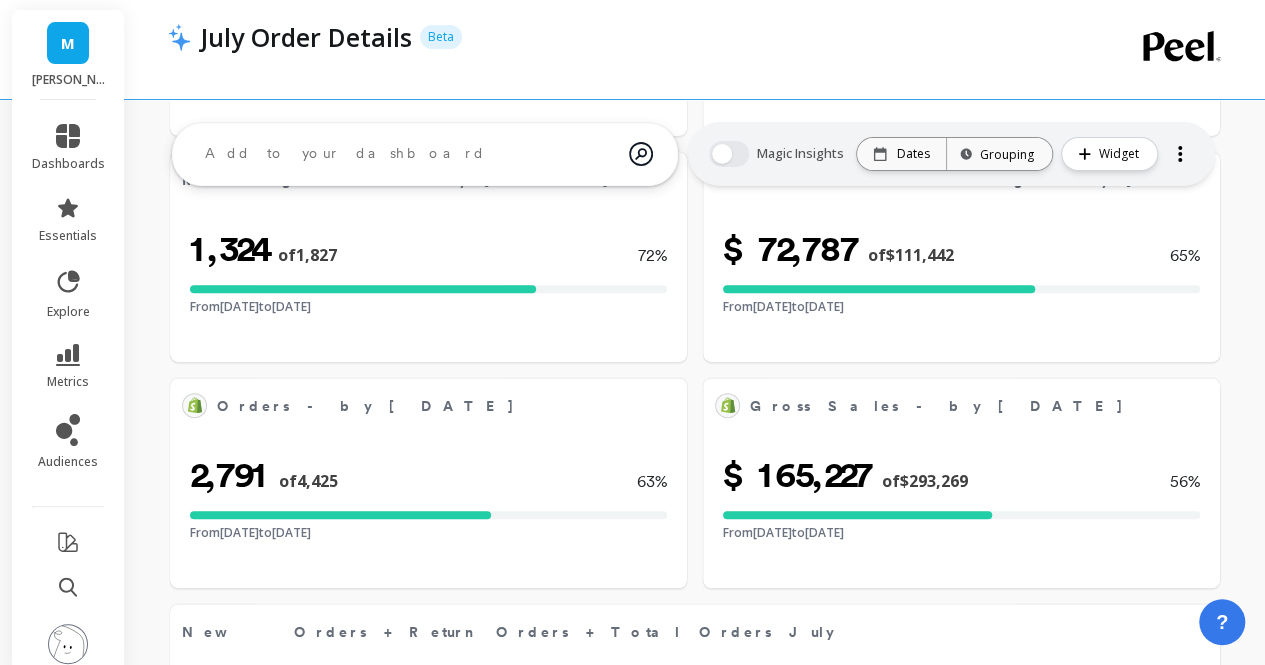select on "sum" 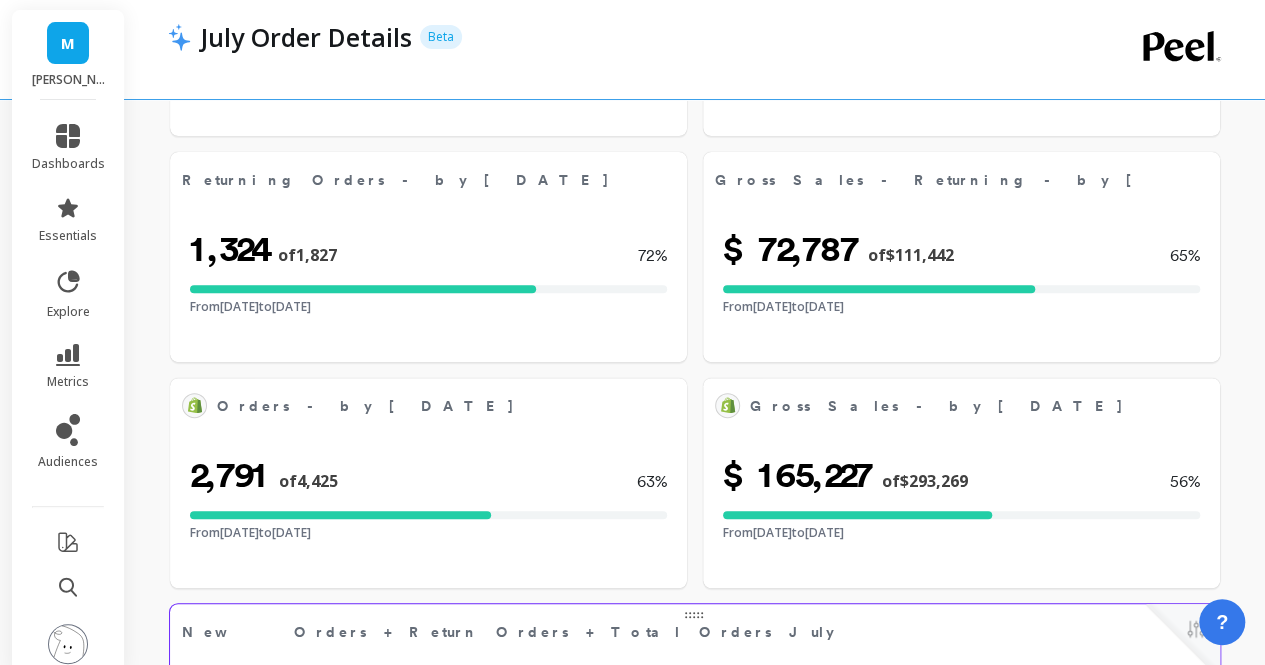 scroll, scrollTop: 780, scrollLeft: 0, axis: vertical 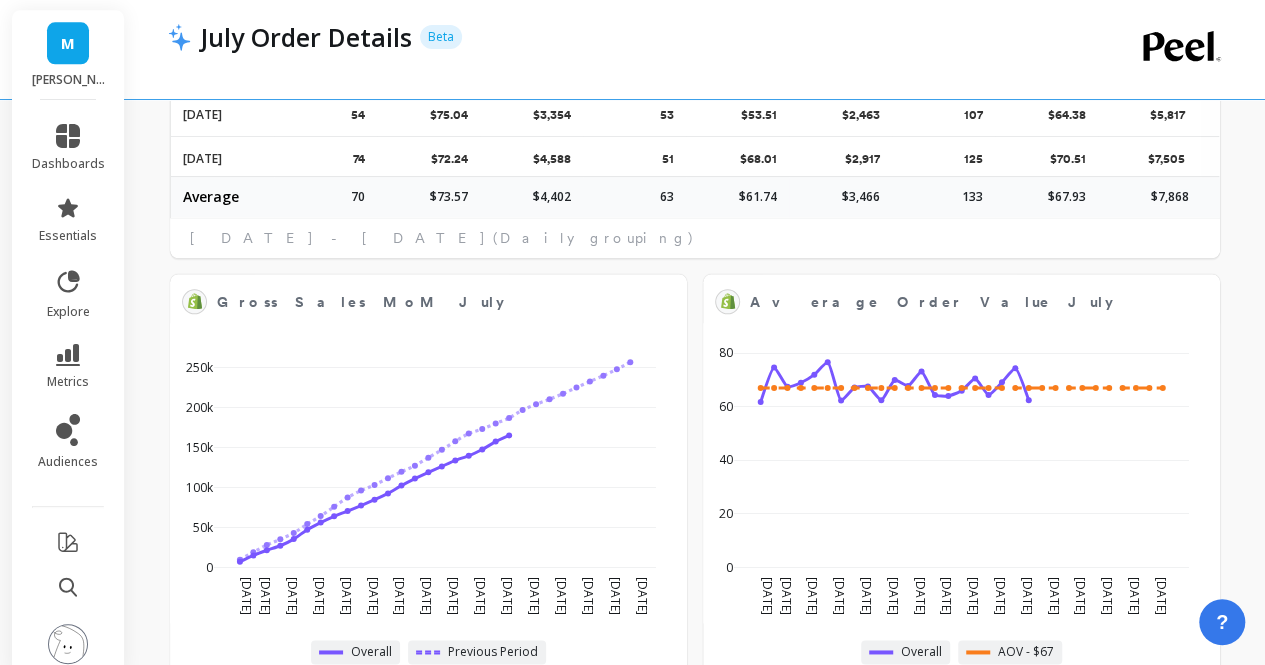 select on "sum" 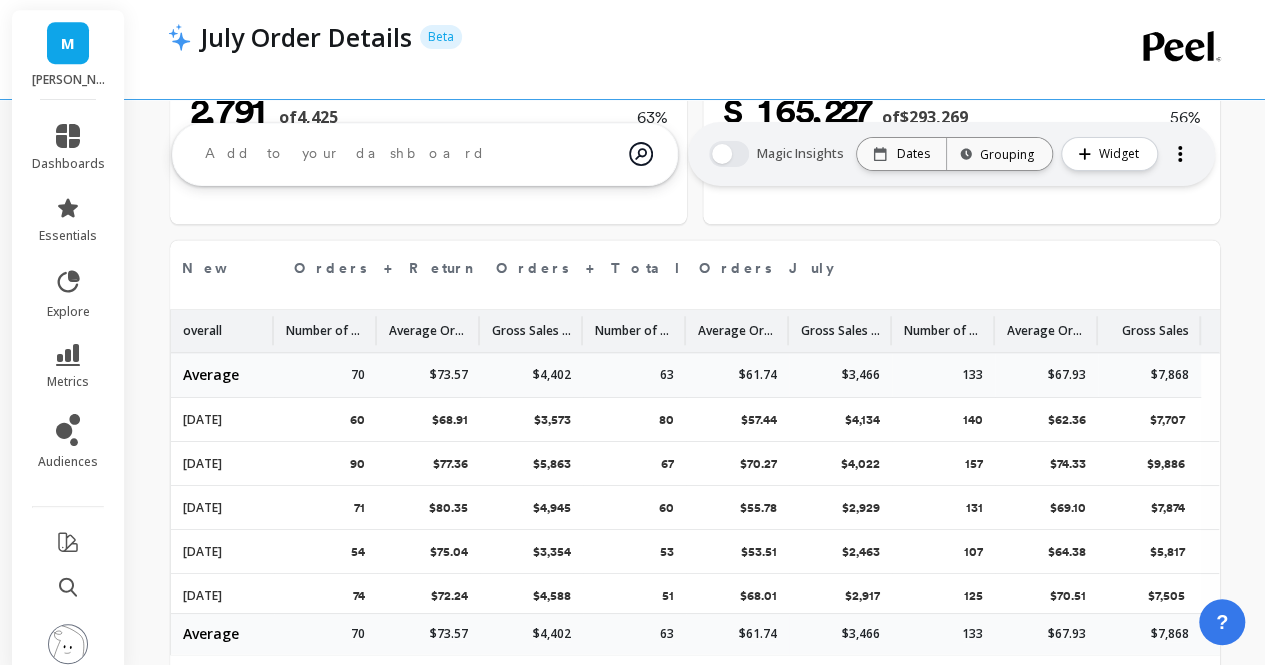 scroll, scrollTop: 652, scrollLeft: 0, axis: vertical 